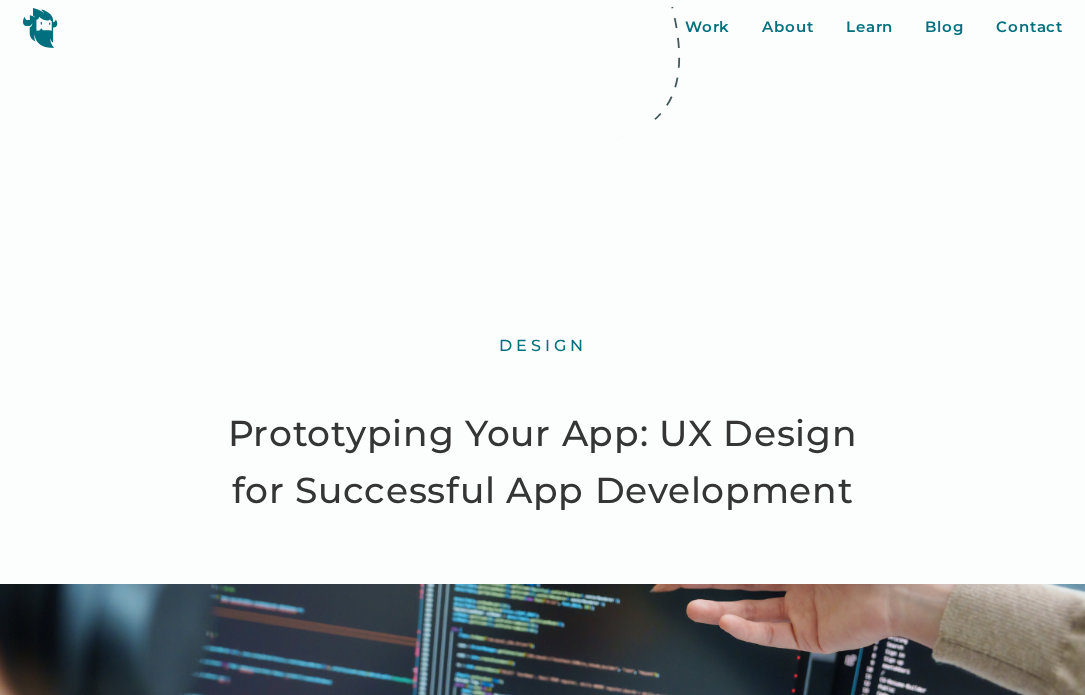 scroll, scrollTop: 923, scrollLeft: 0, axis: vertical 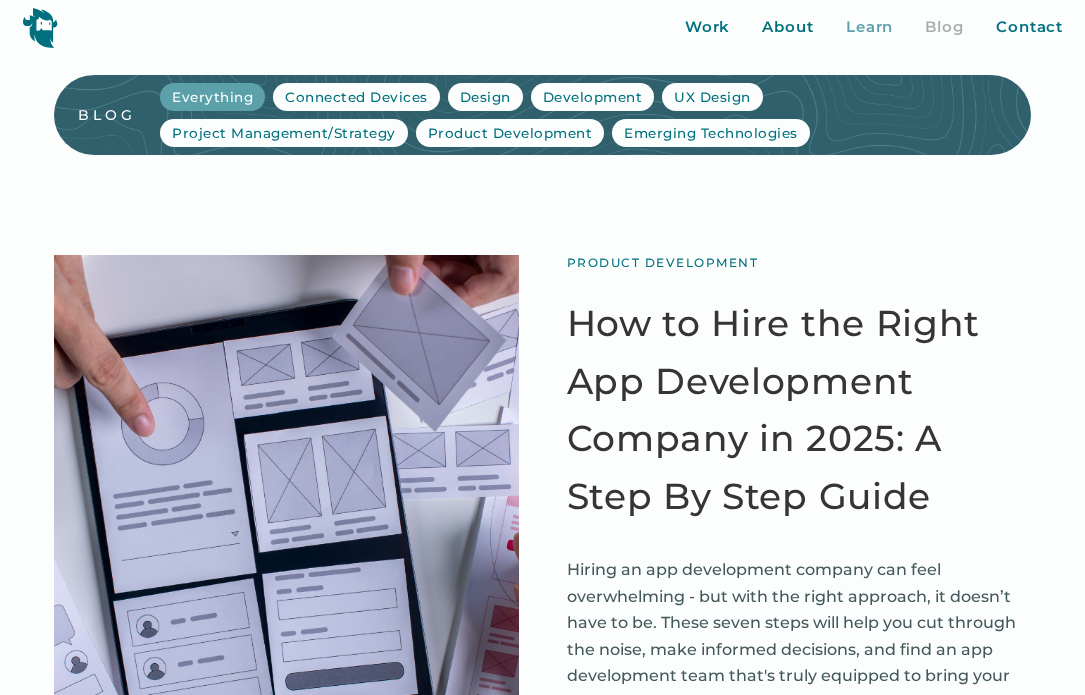 click on "Learn" at bounding box center (870, 27) 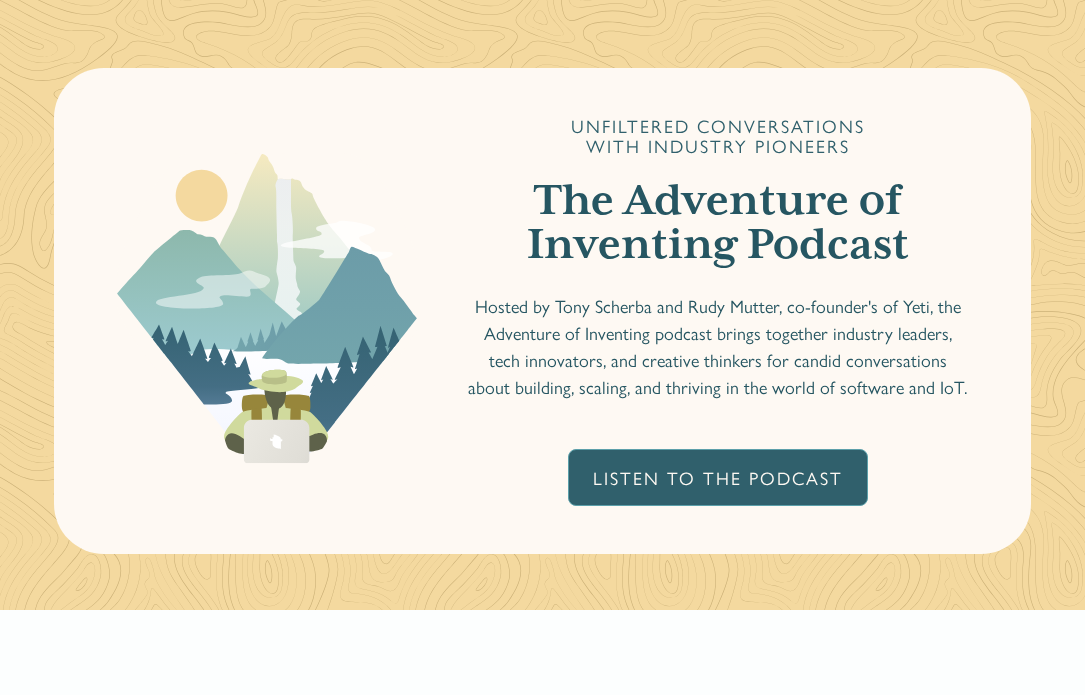 scroll, scrollTop: 855, scrollLeft: 0, axis: vertical 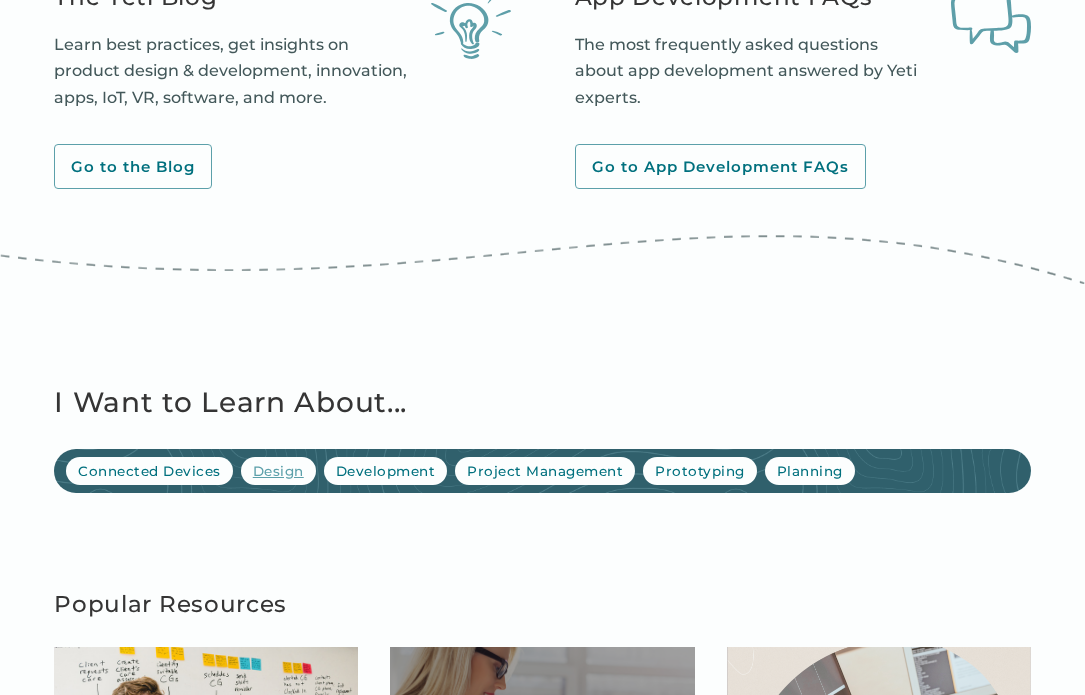 click on "Design" at bounding box center [278, 471] 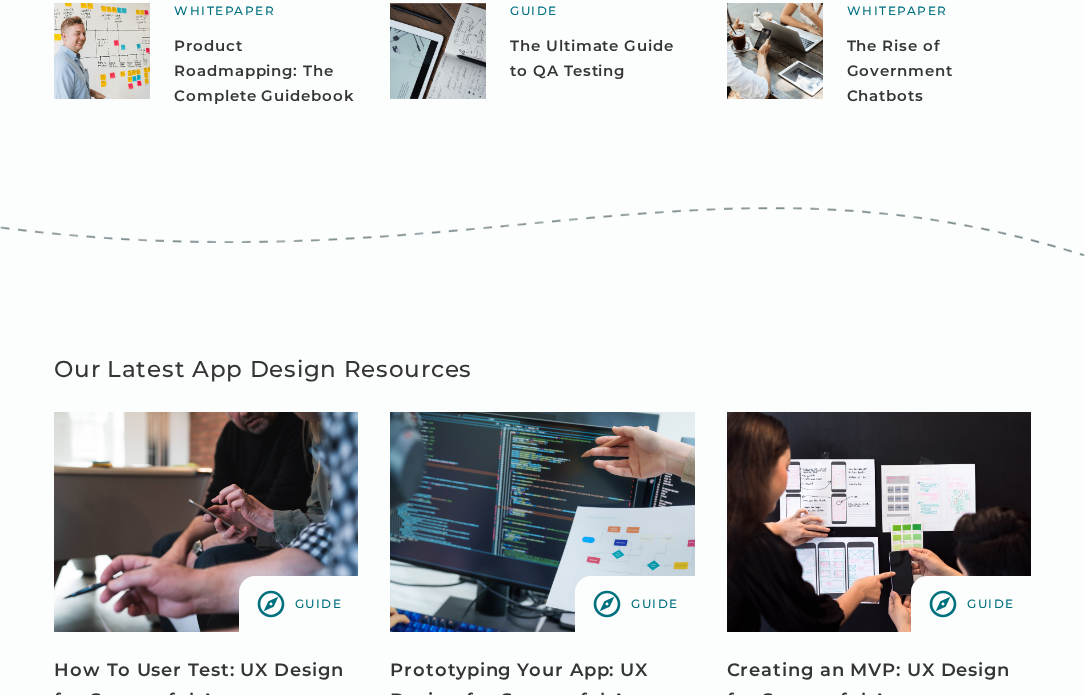 scroll, scrollTop: 923, scrollLeft: 0, axis: vertical 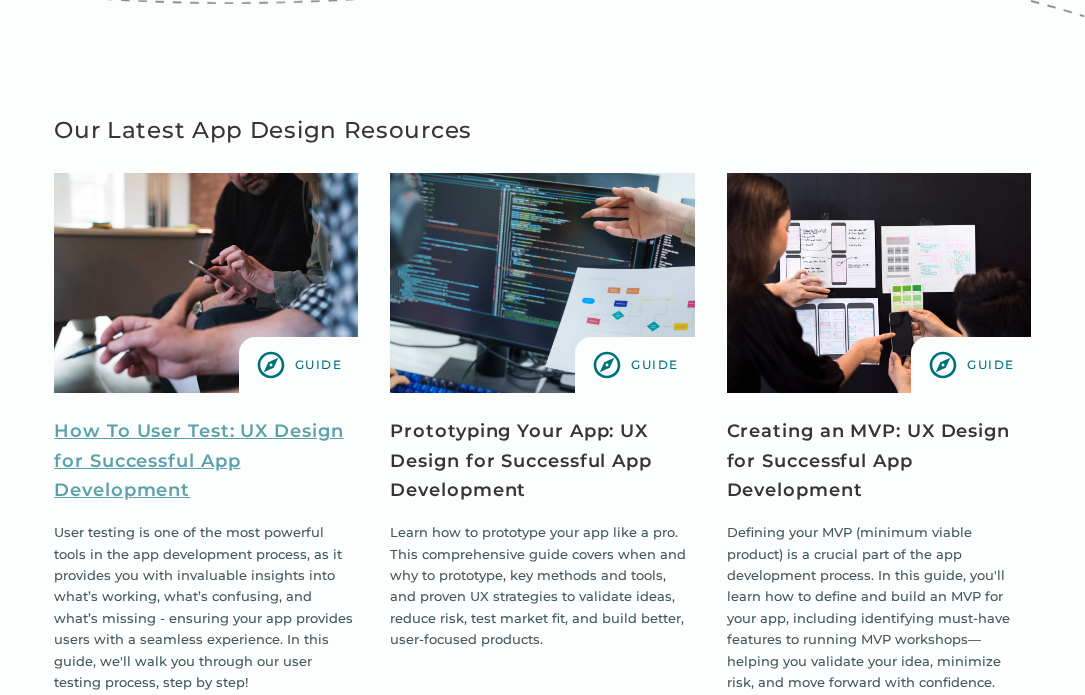 click on "How To User Test: UX Design for Successful App Development" at bounding box center (206, 461) 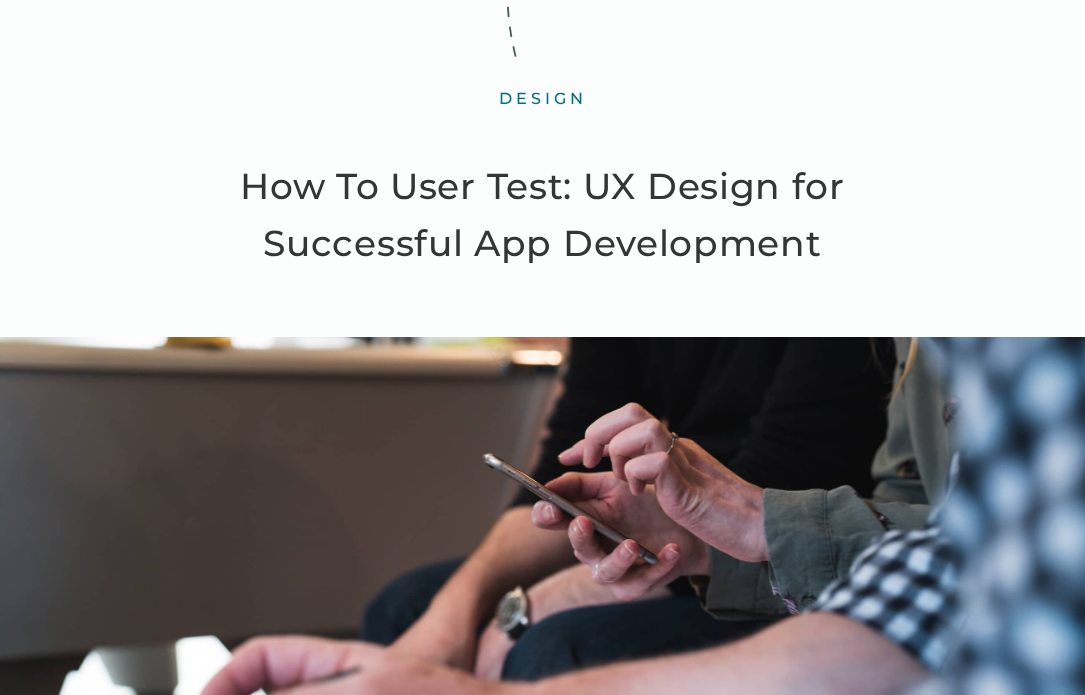 scroll, scrollTop: 267, scrollLeft: 0, axis: vertical 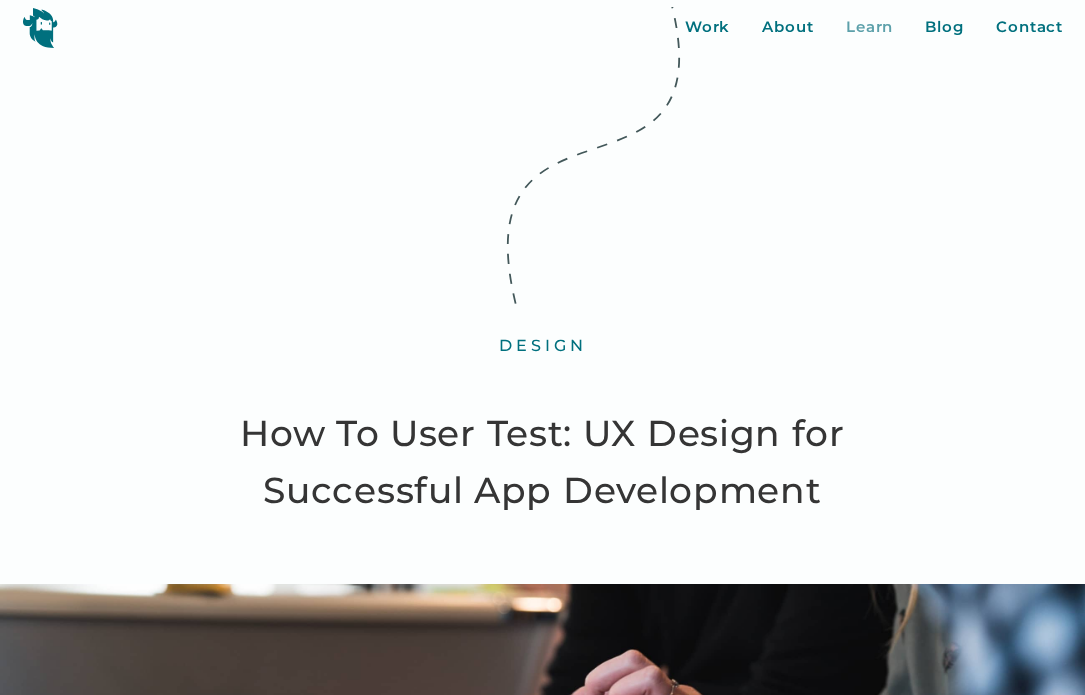click on "Learn" at bounding box center [870, 27] 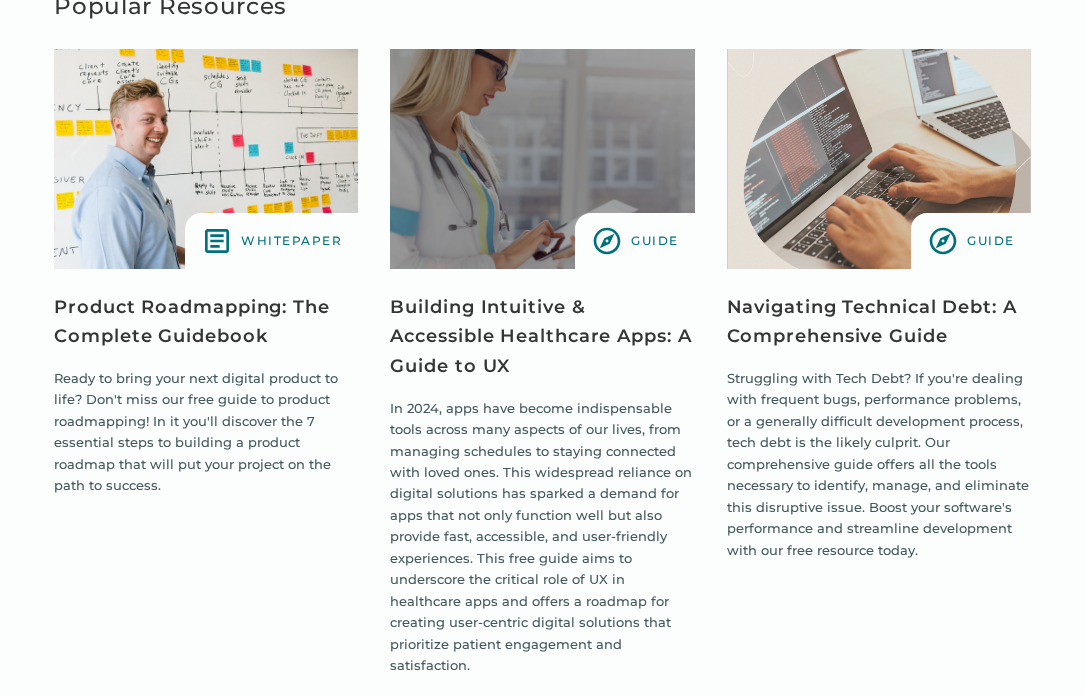 scroll, scrollTop: 1451, scrollLeft: 0, axis: vertical 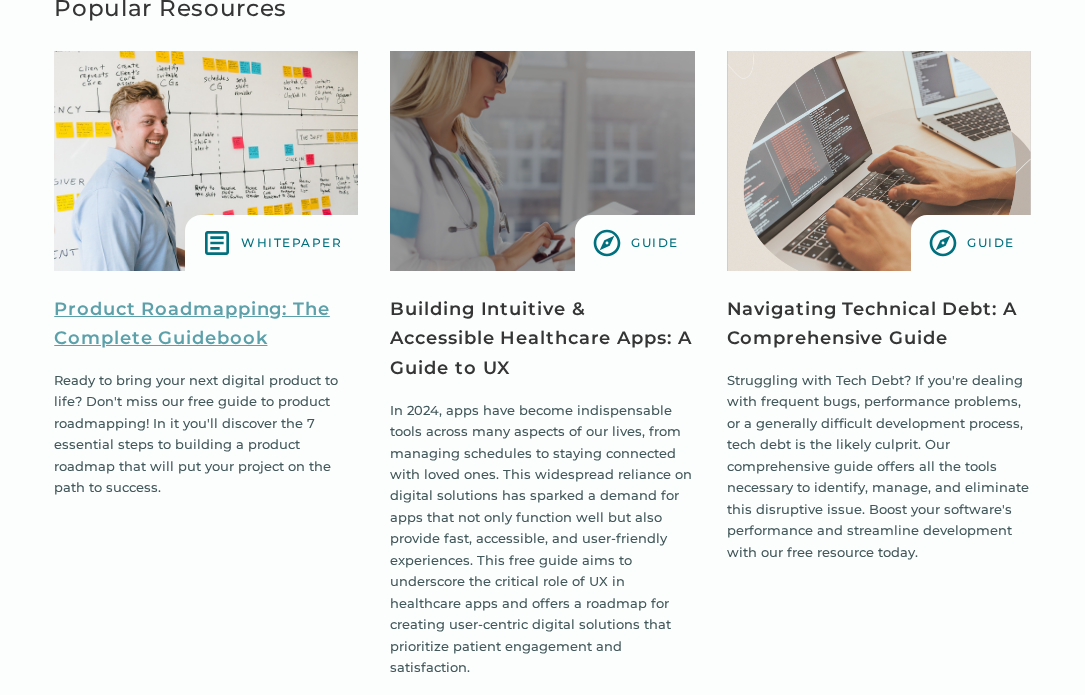 click on "Product Roadmapping: The Complete Guidebook" at bounding box center (206, 324) 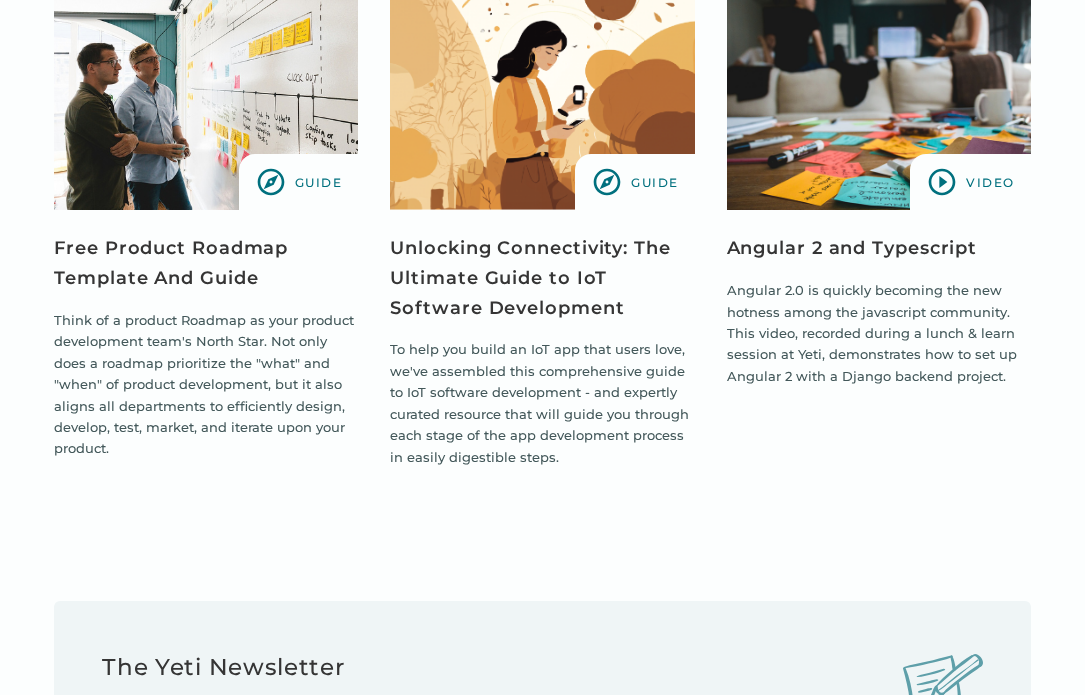 scroll, scrollTop: 2240, scrollLeft: 0, axis: vertical 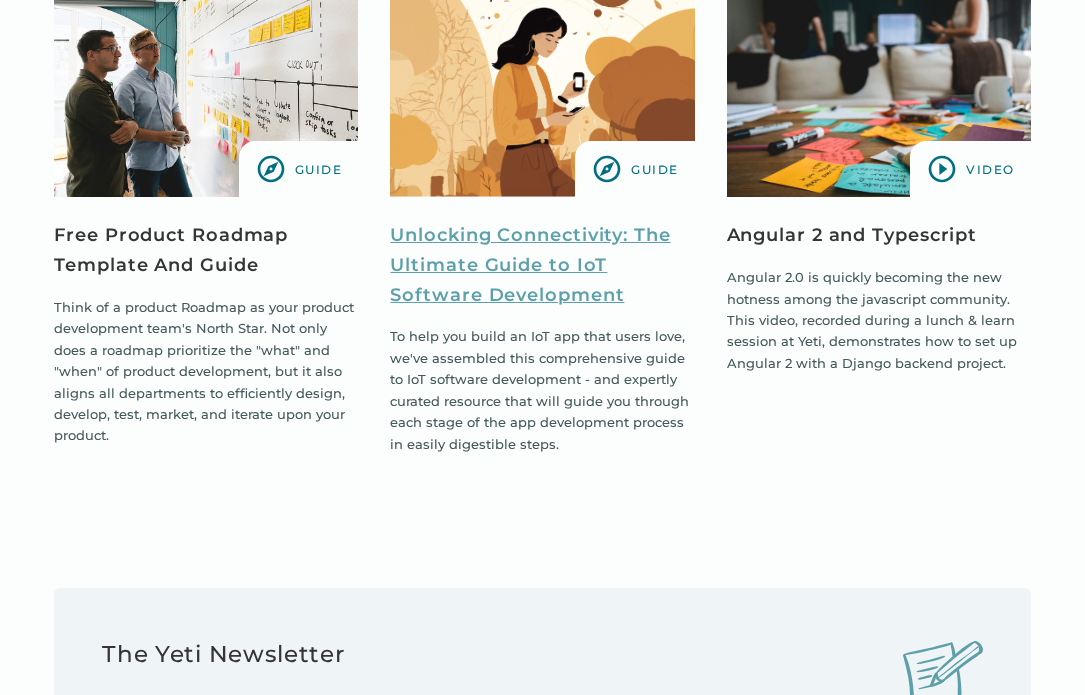 click on "Unlocking Connectivity: The Ultimate Guide to IoT Software Development" at bounding box center [542, 265] 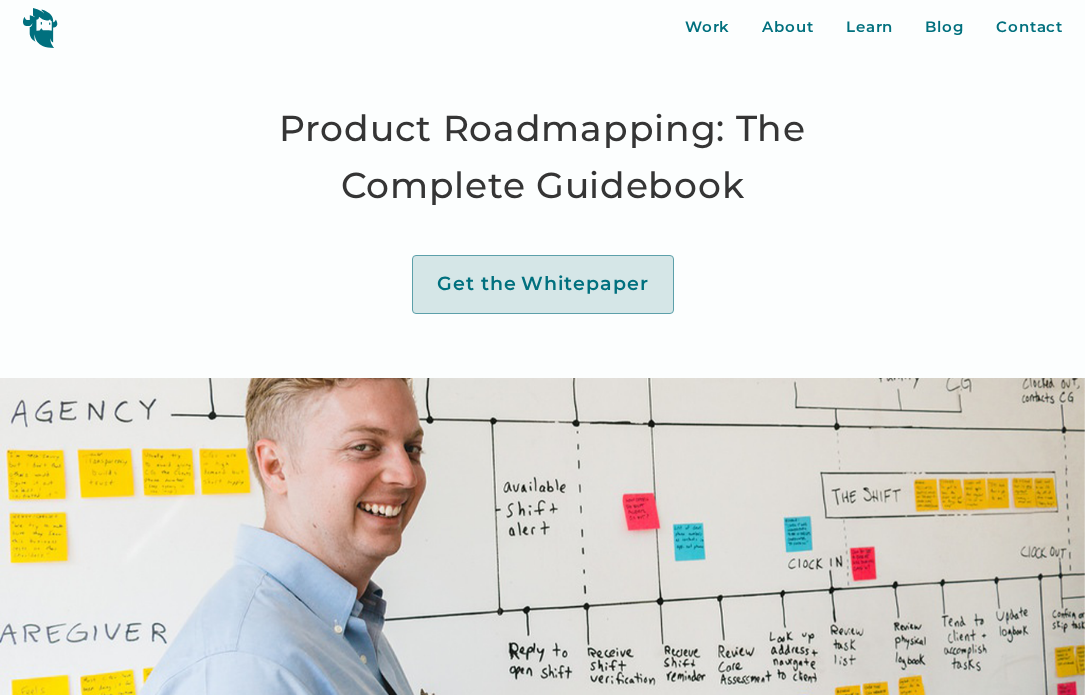 scroll, scrollTop: 0, scrollLeft: 0, axis: both 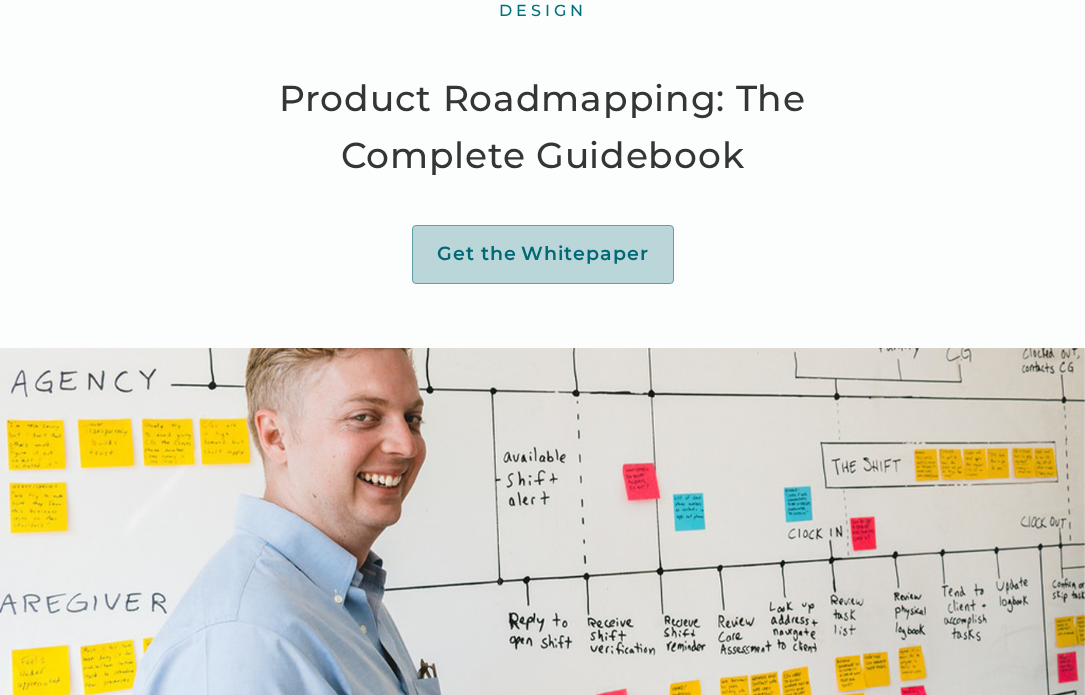 click on "Get the" at bounding box center (477, 254) 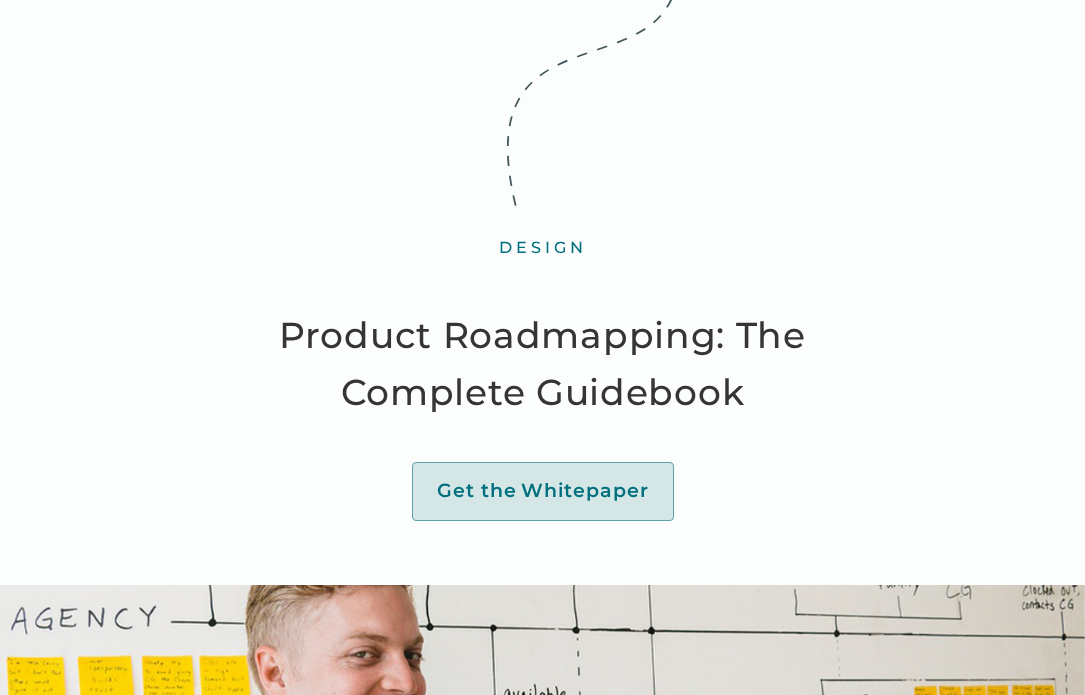 scroll, scrollTop: 0, scrollLeft: 0, axis: both 